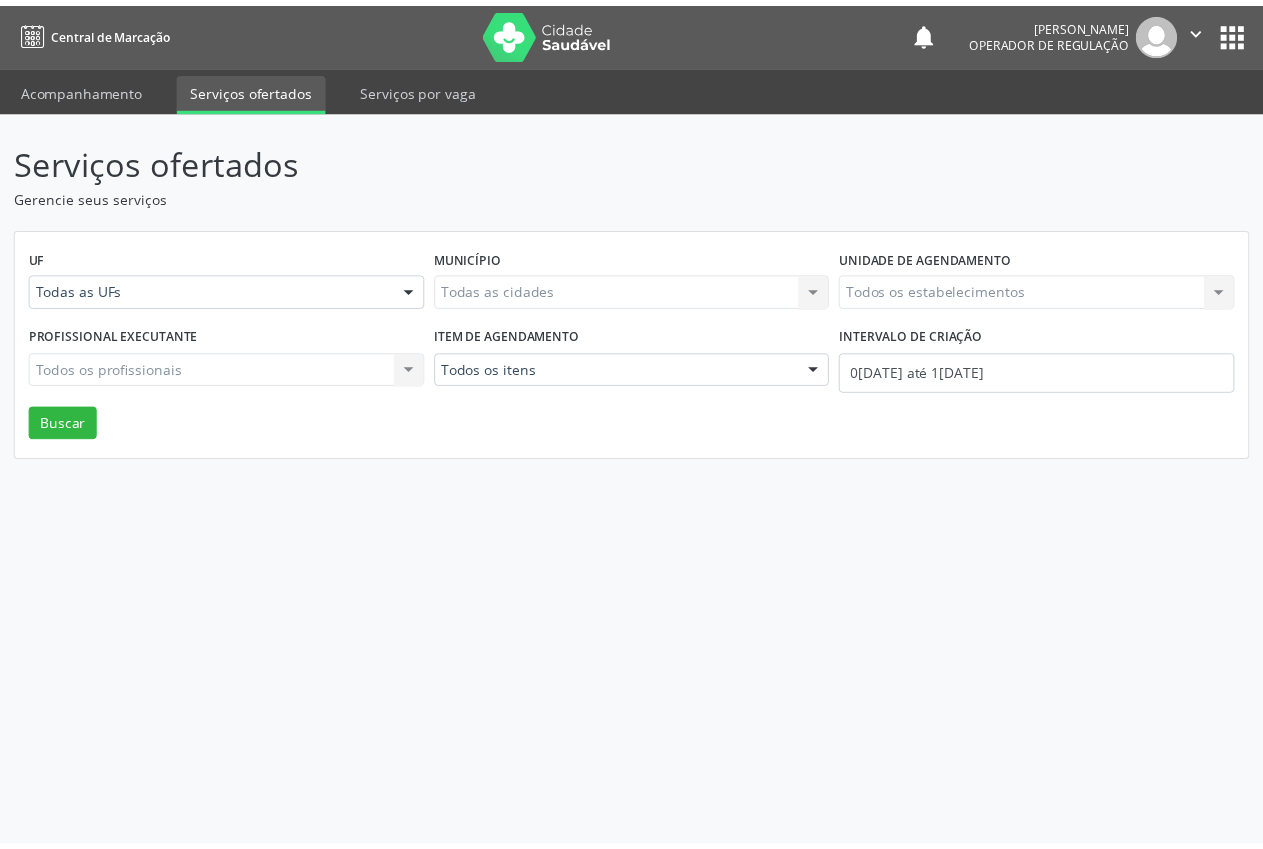 scroll, scrollTop: 0, scrollLeft: 0, axis: both 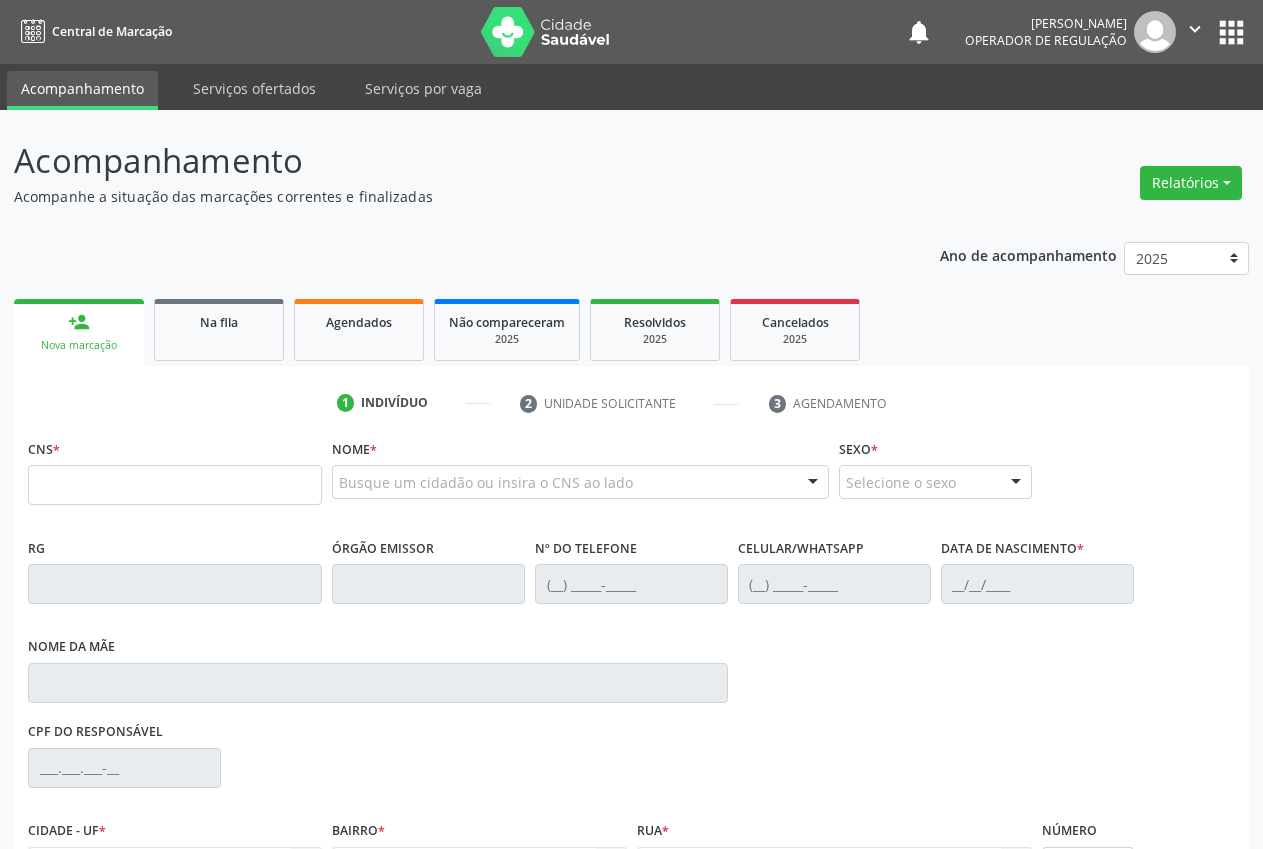 click at bounding box center (175, 485) 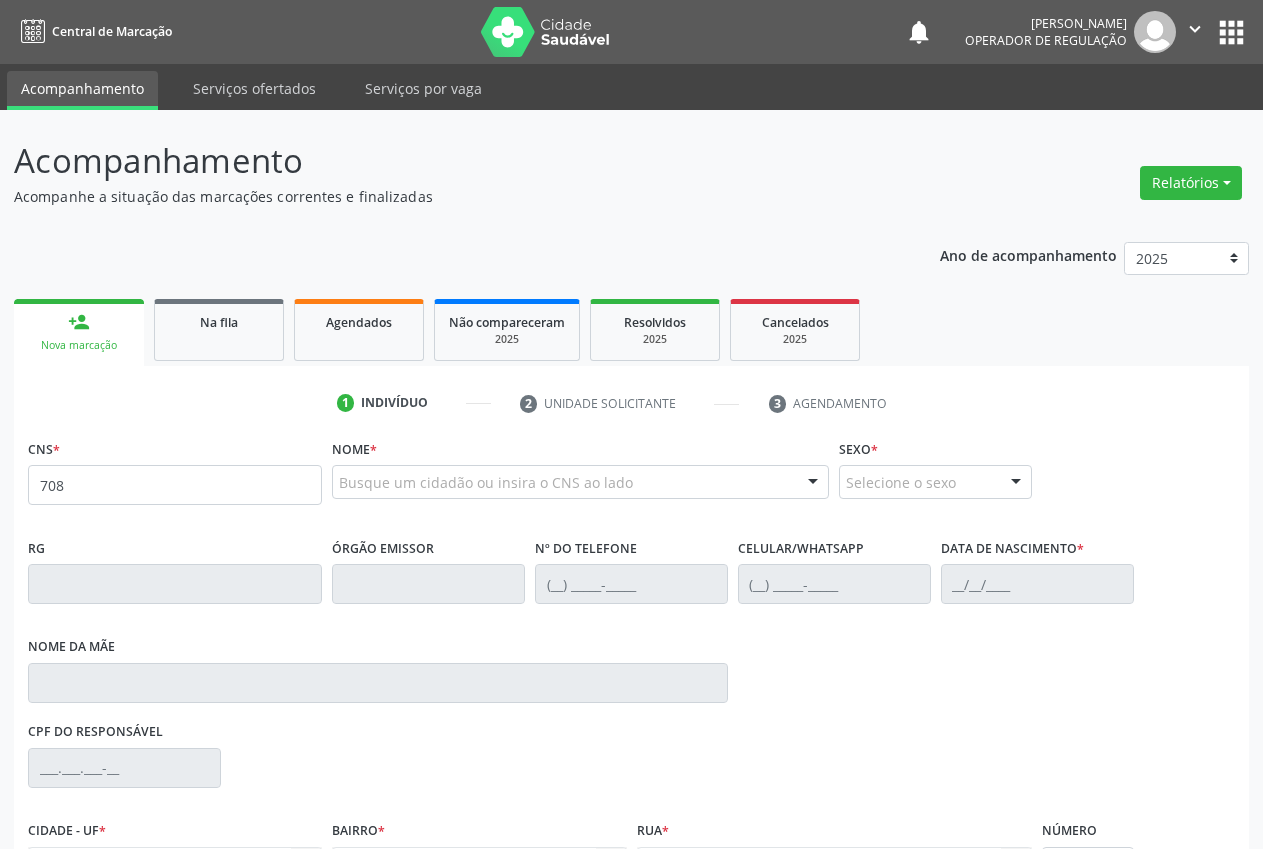 type on "708 4087 9348 0969" 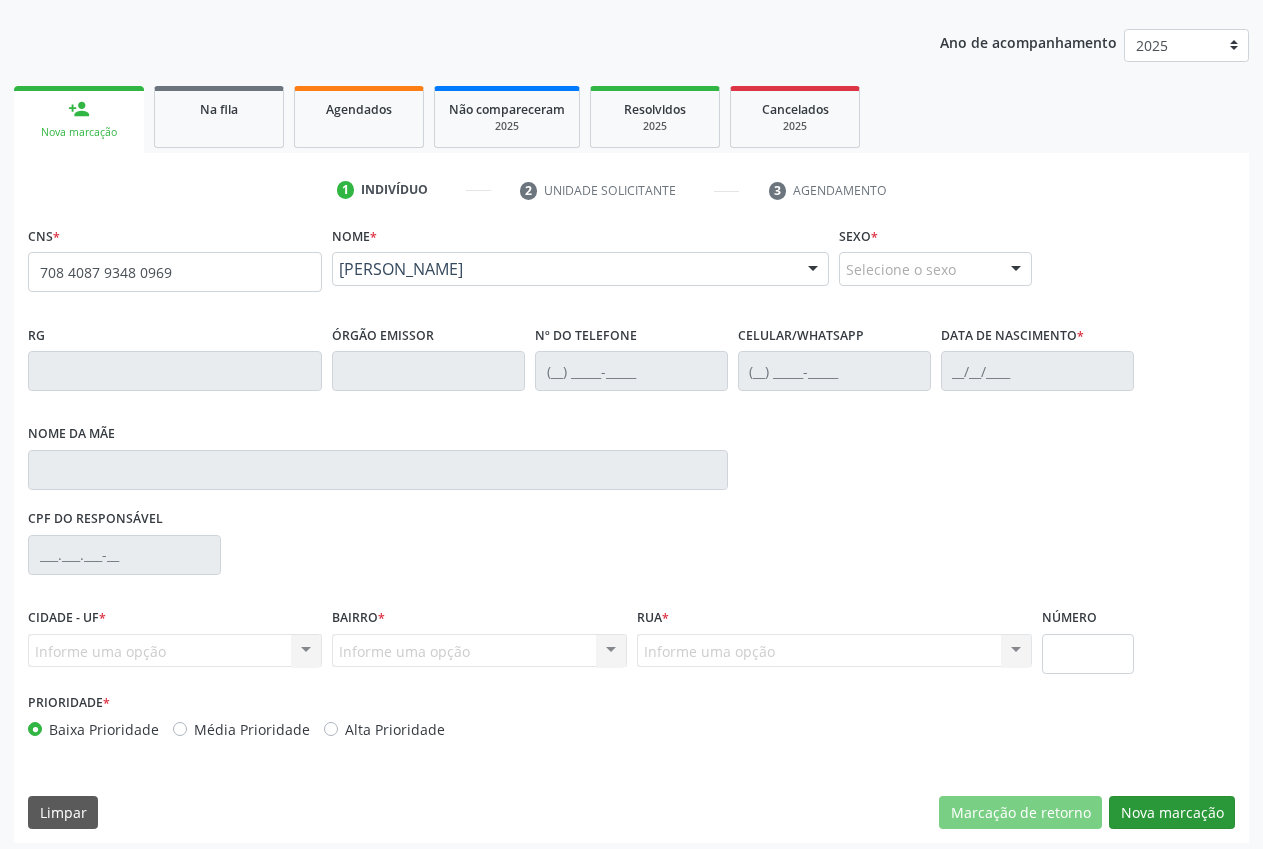 type 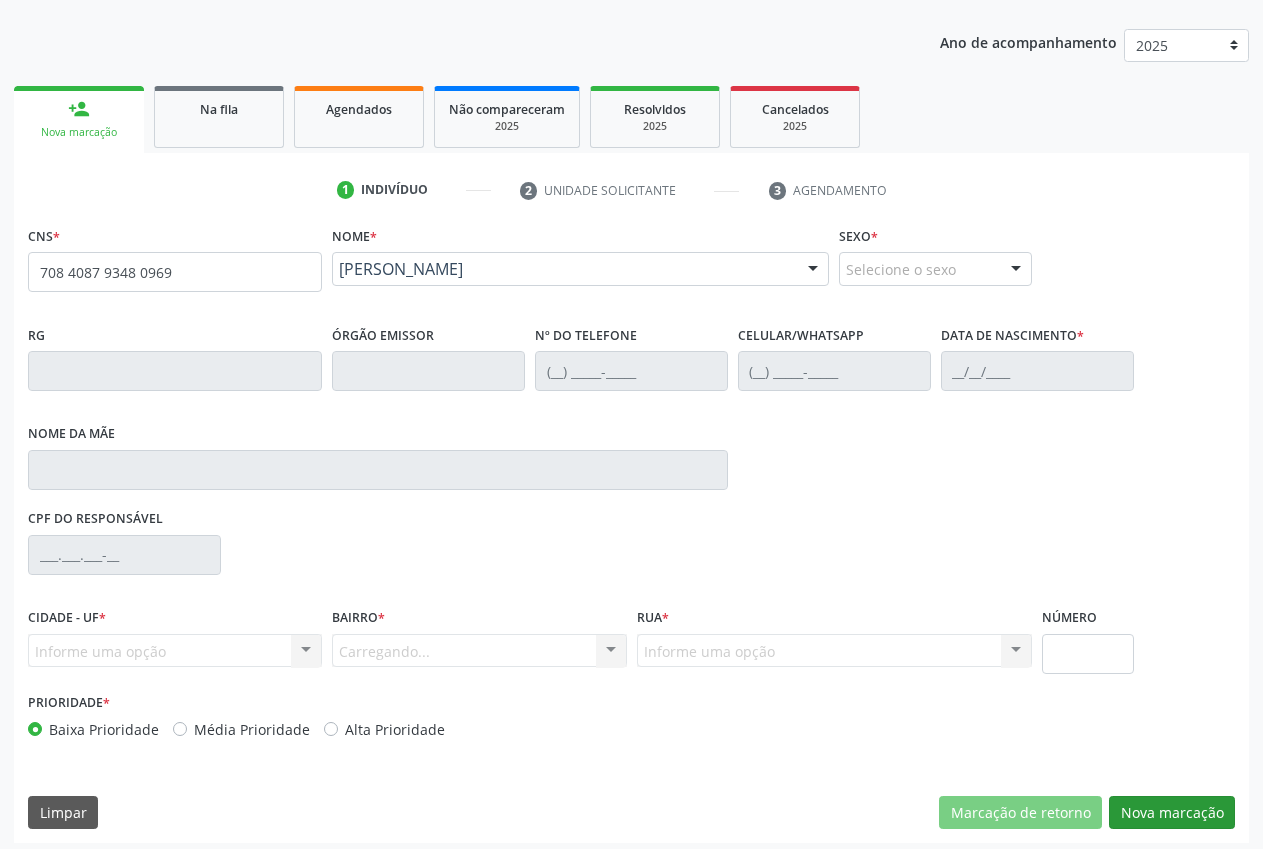 scroll, scrollTop: 221, scrollLeft: 0, axis: vertical 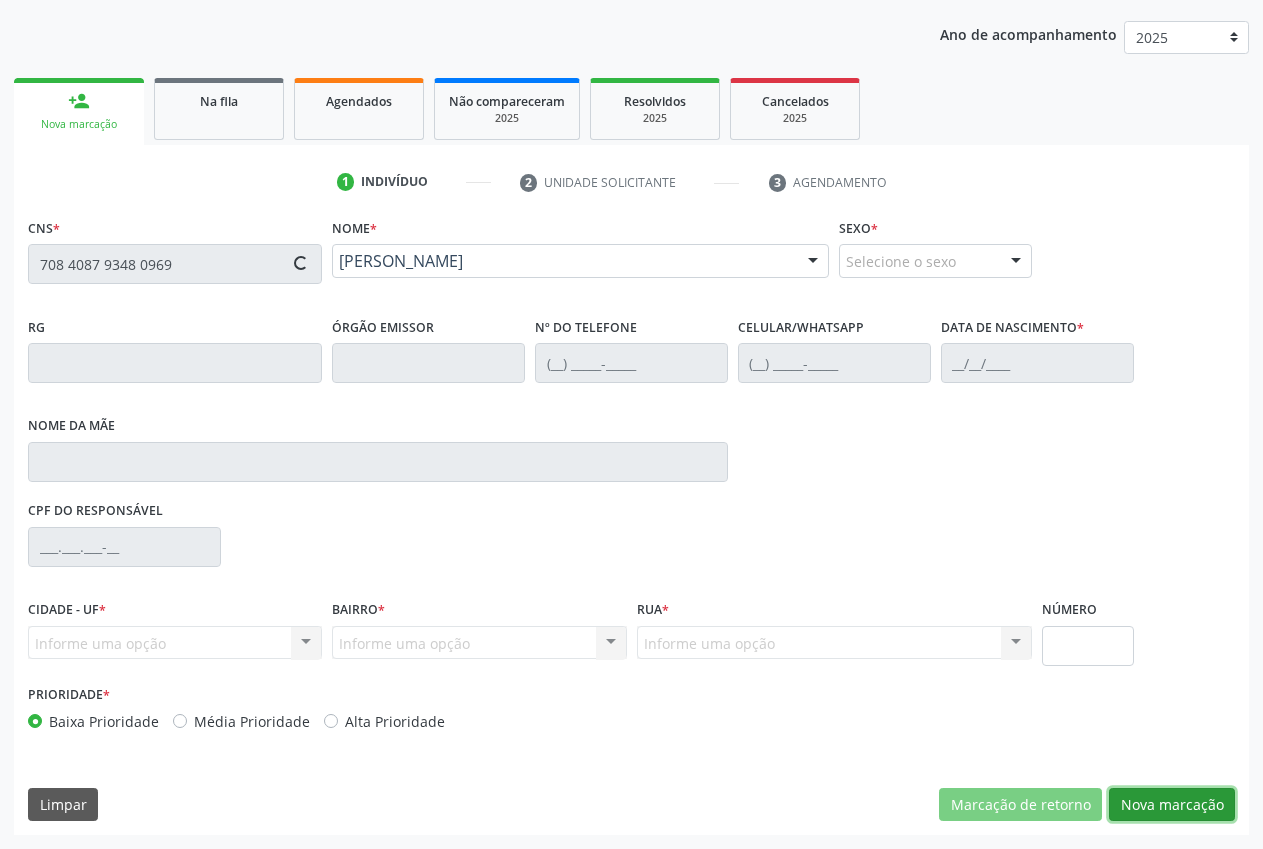 click on "Nova marcação" at bounding box center (1172, 805) 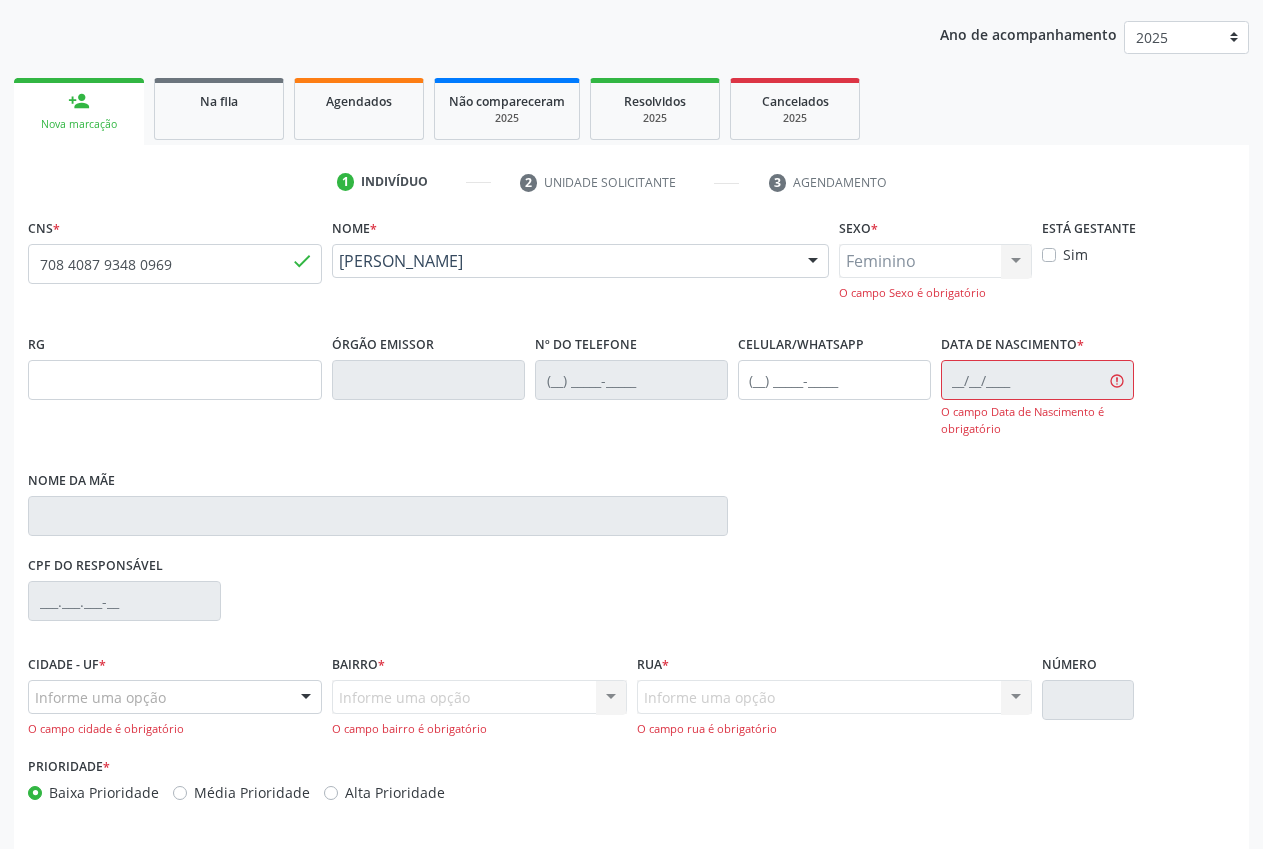 type on "[PHONE_NUMBER]" 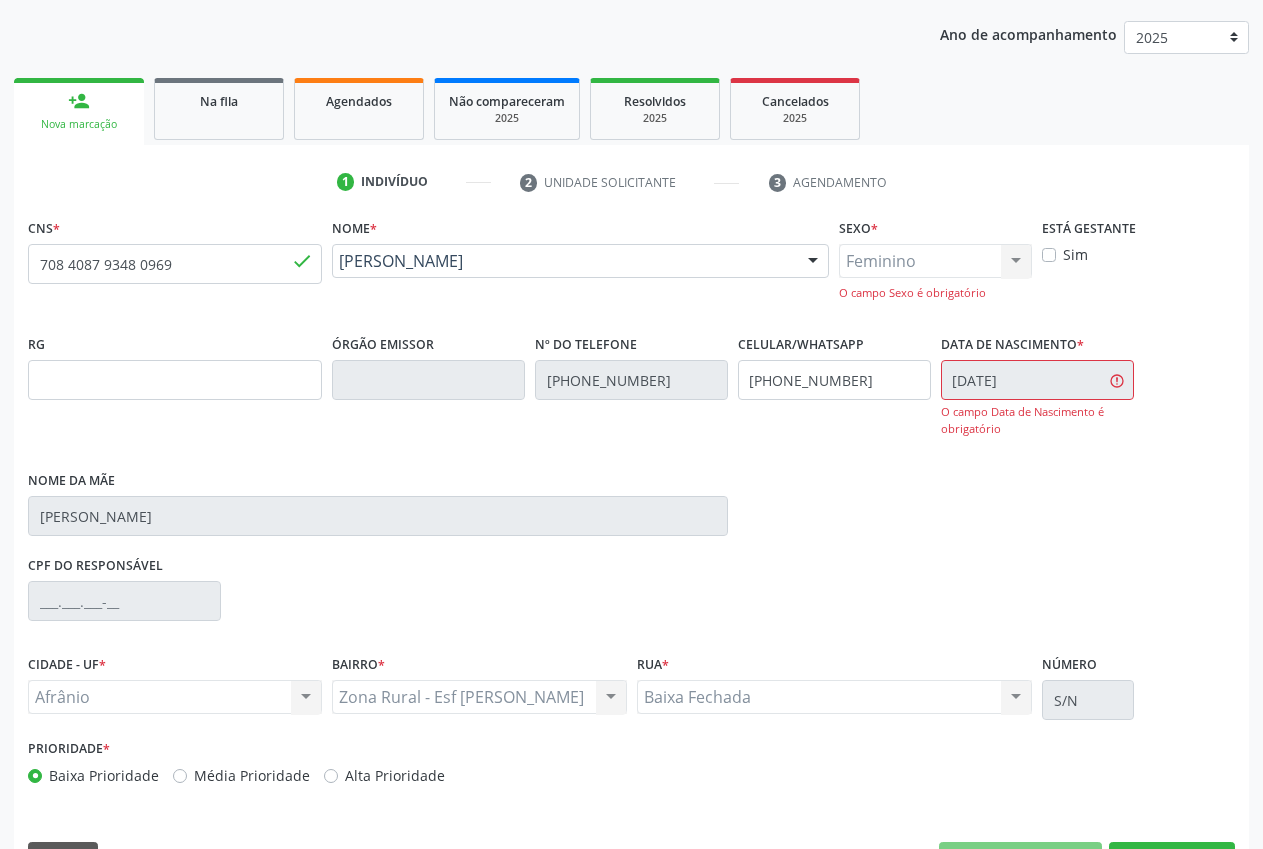 drag, startPoint x: 1260, startPoint y: 544, endPoint x: 1278, endPoint y: 724, distance: 180.89777 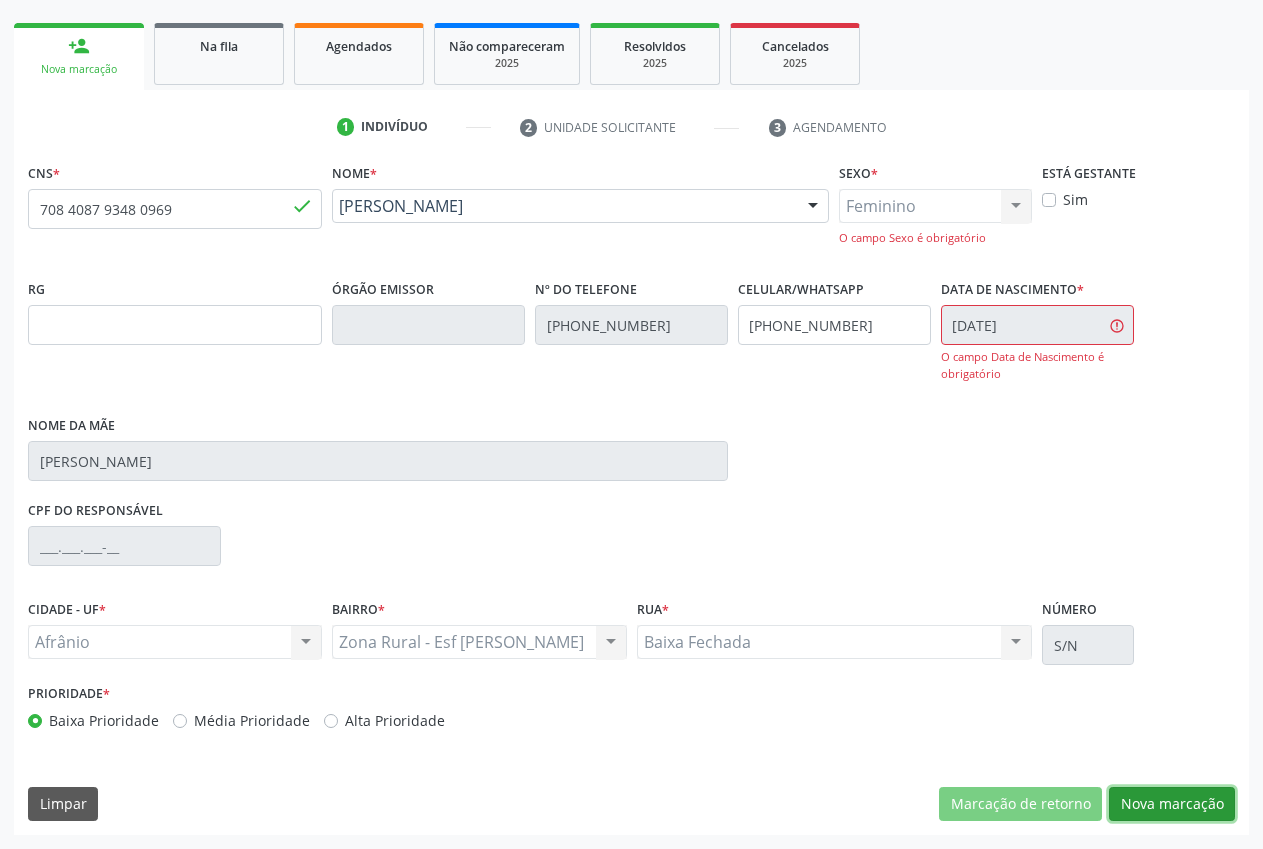 click on "Nova marcação" at bounding box center (1172, 804) 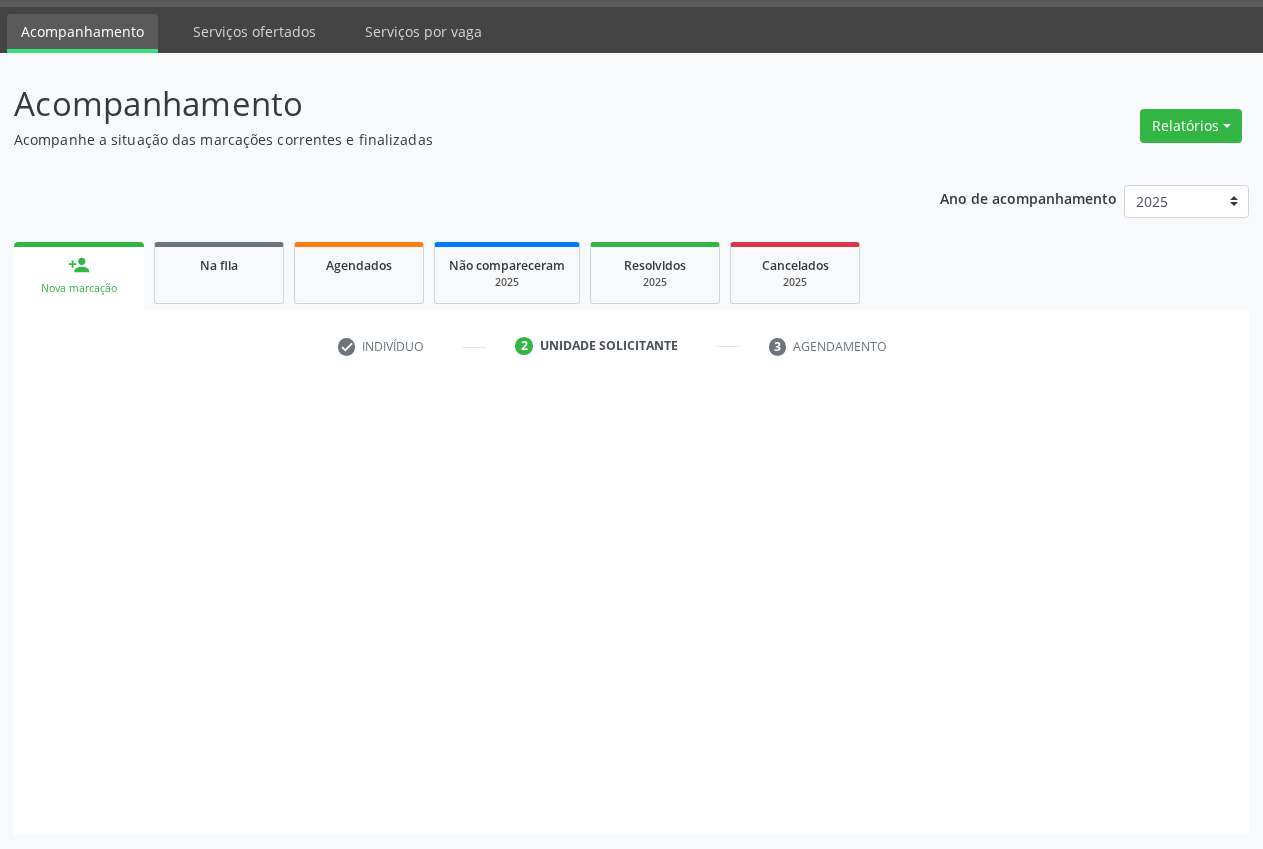 scroll, scrollTop: 57, scrollLeft: 0, axis: vertical 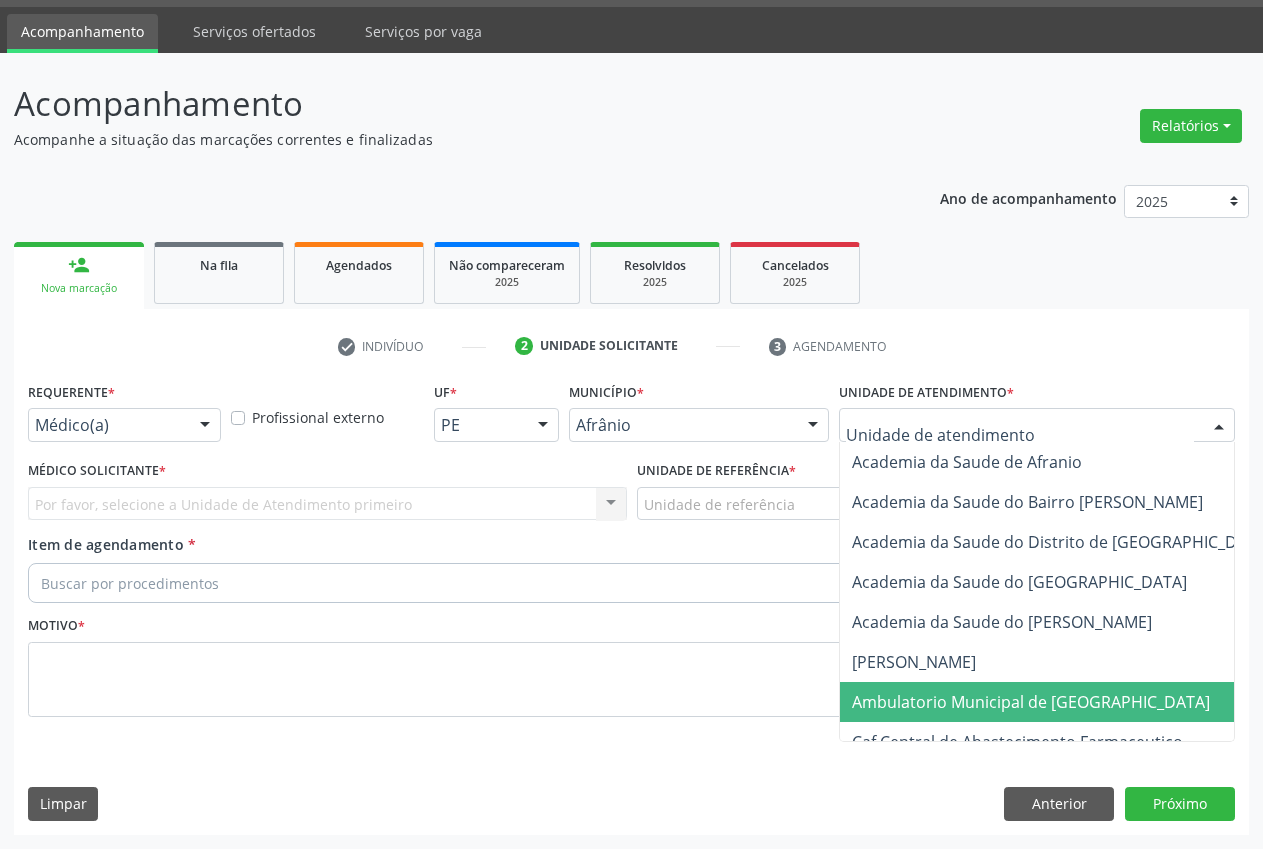 click on "Ambulatorio Municipal de [GEOGRAPHIC_DATA]" at bounding box center [1031, 702] 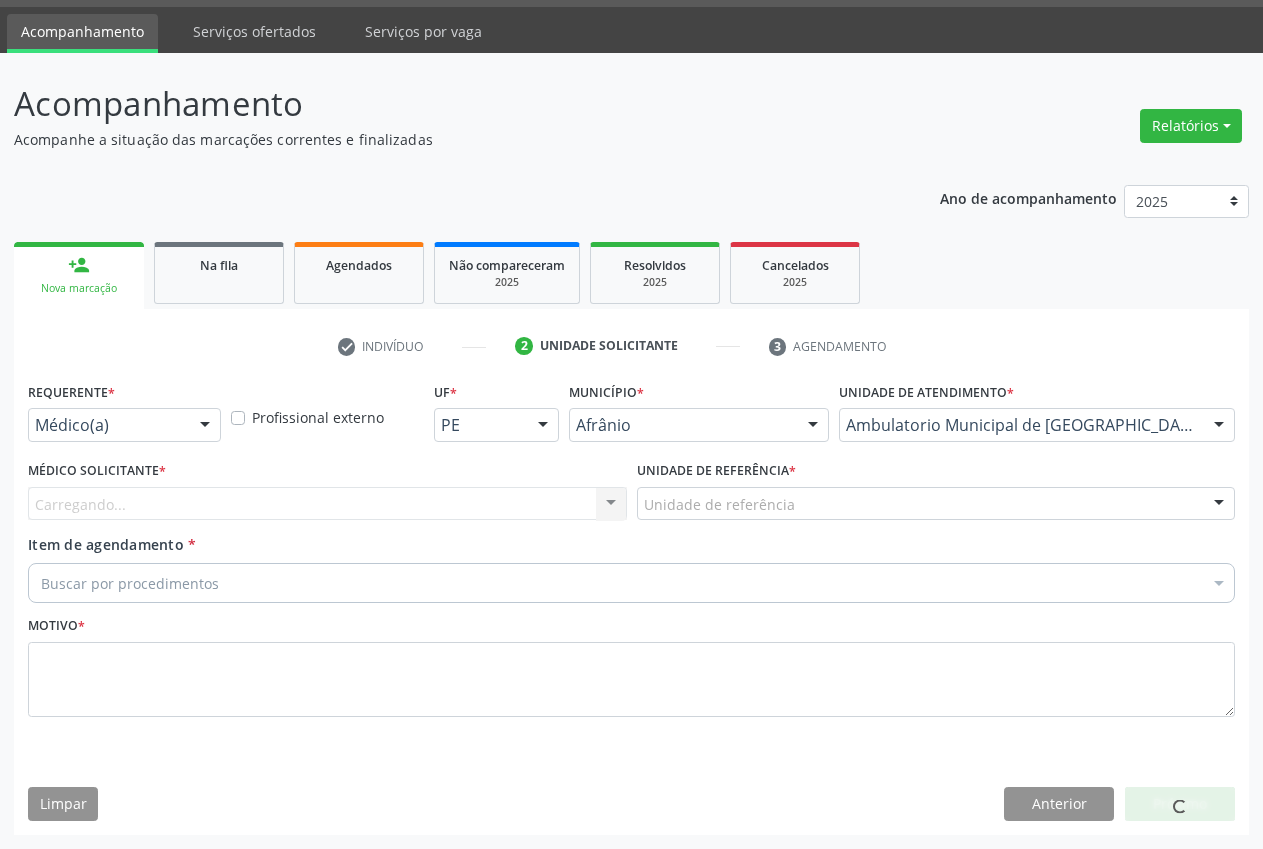 click on "Carregando...
Nenhum resultado encontrado para: "   "
Não há nenhuma opção para ser exibida." at bounding box center [327, 504] 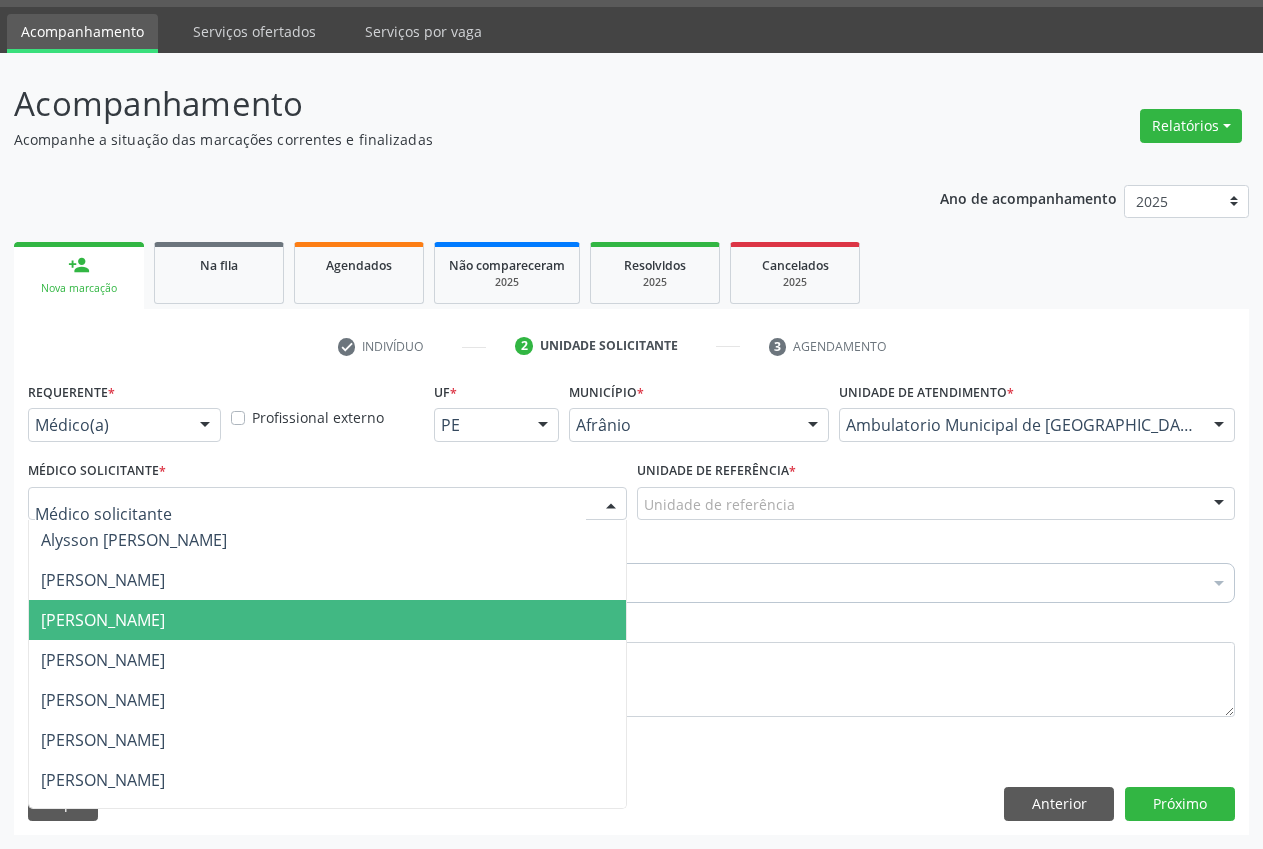 drag, startPoint x: 123, startPoint y: 630, endPoint x: 143, endPoint y: 620, distance: 22.36068 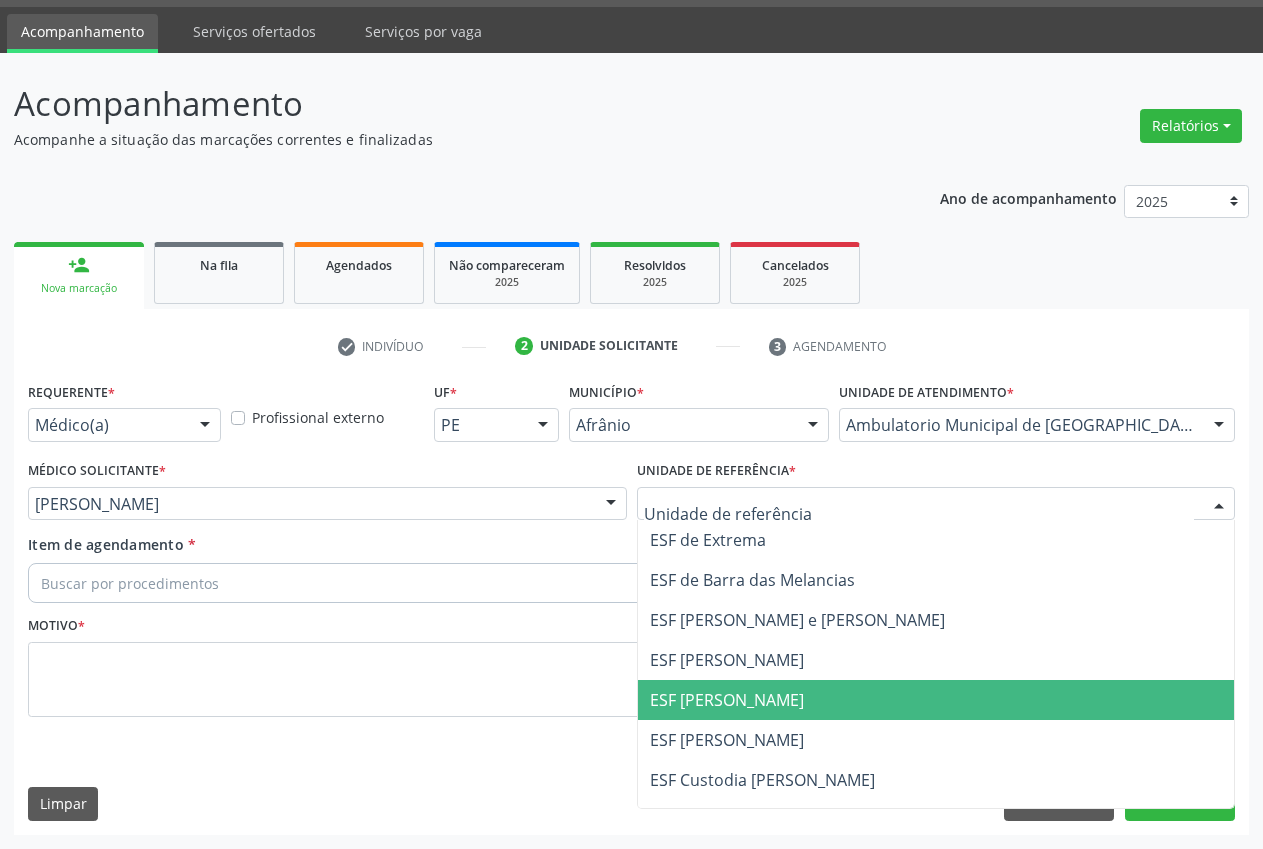 click on "ESF [PERSON_NAME]" at bounding box center [936, 700] 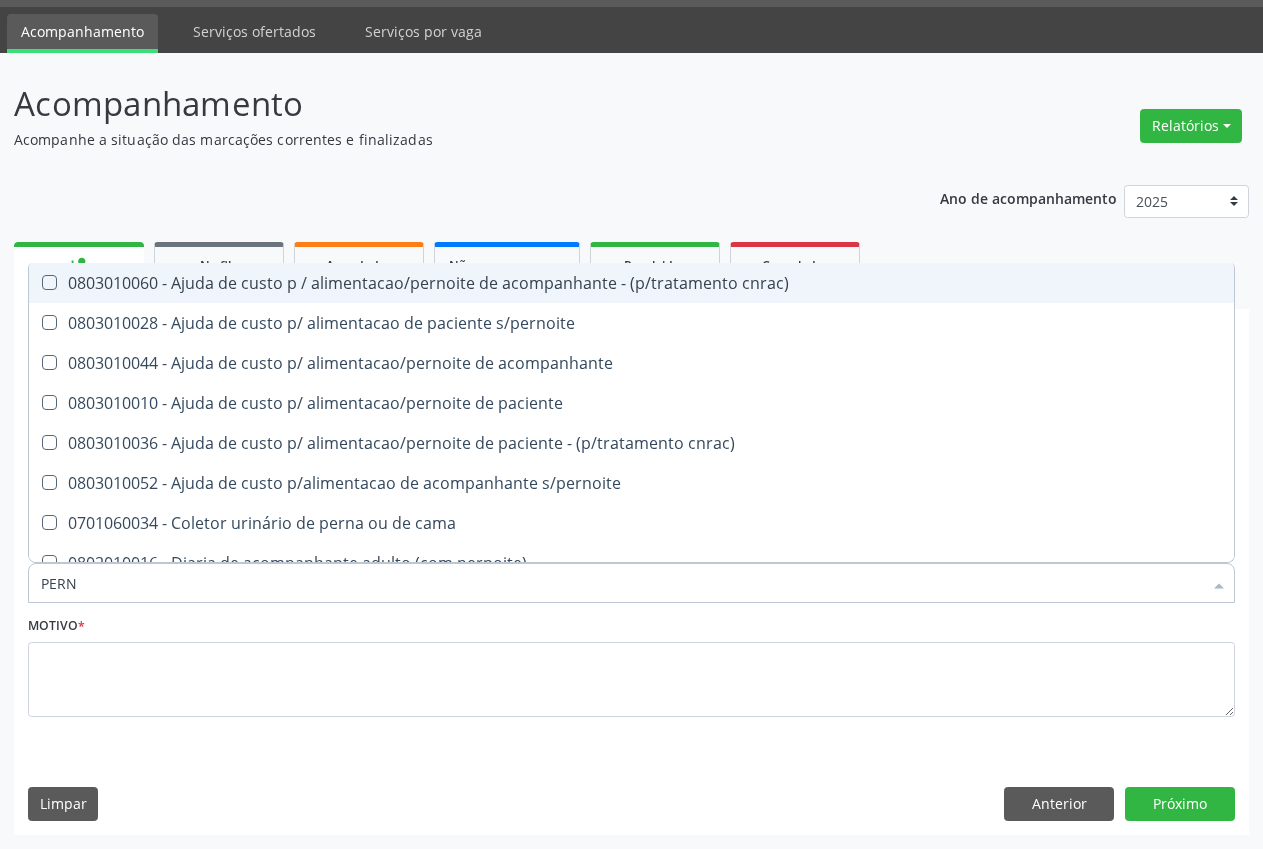 type on "PERNA" 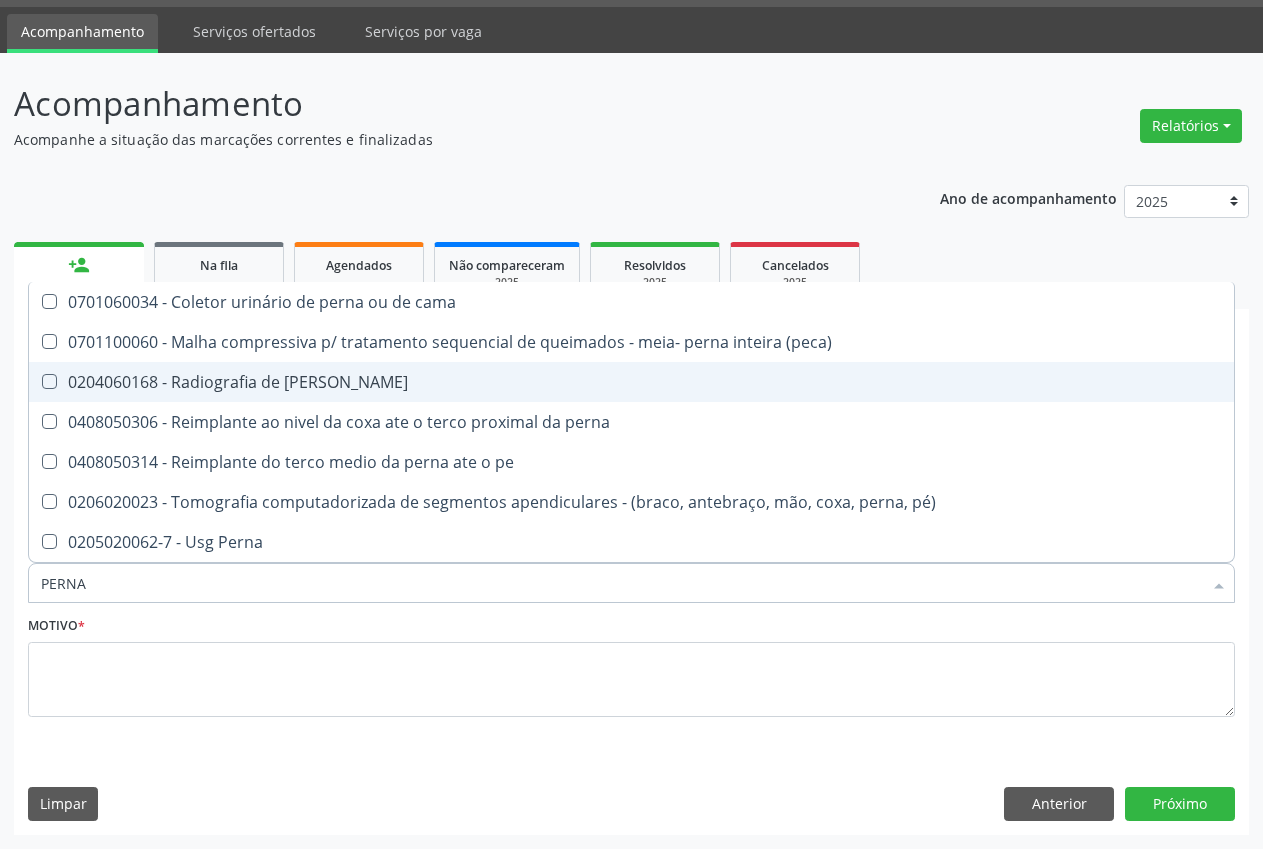 click on "0204060168 - Radiografia de [PERSON_NAME]" at bounding box center [631, 382] 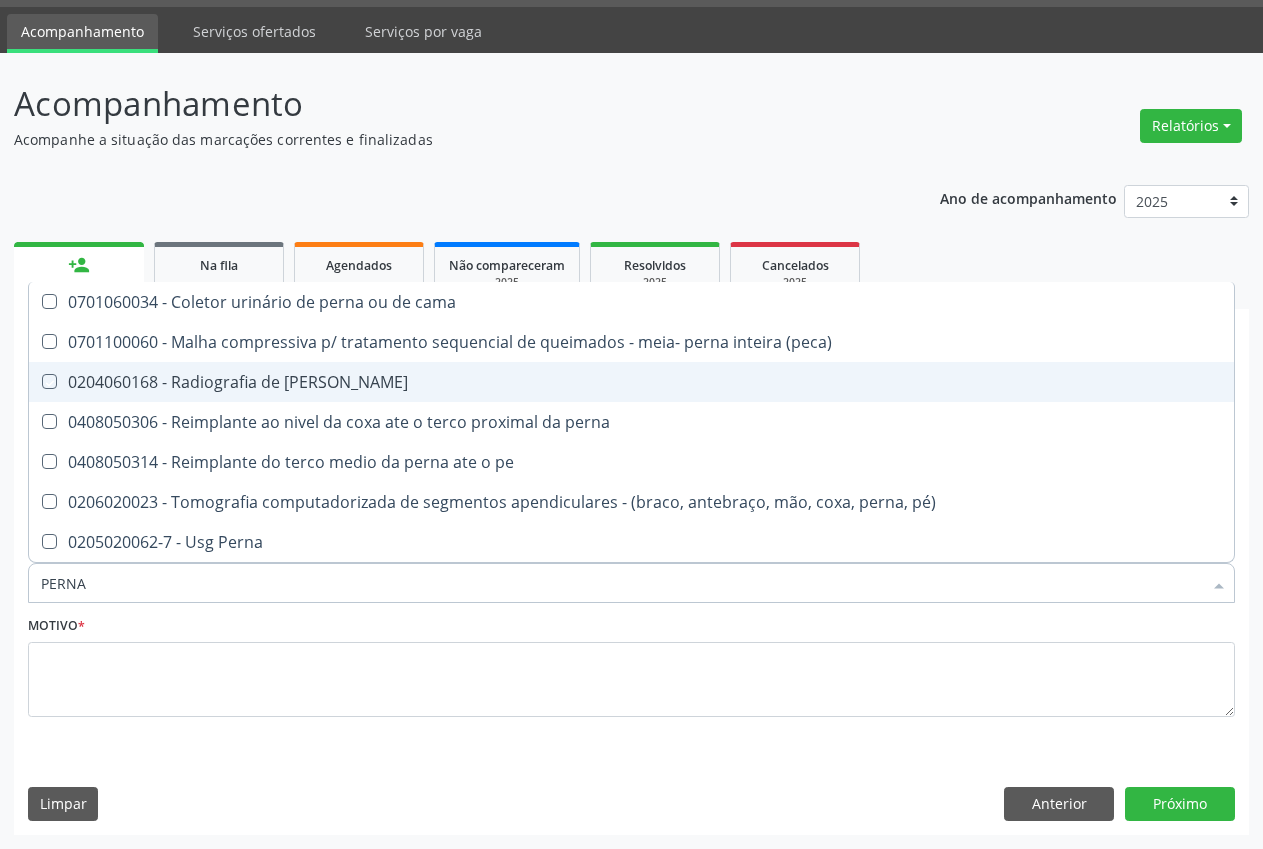 checkbox on "true" 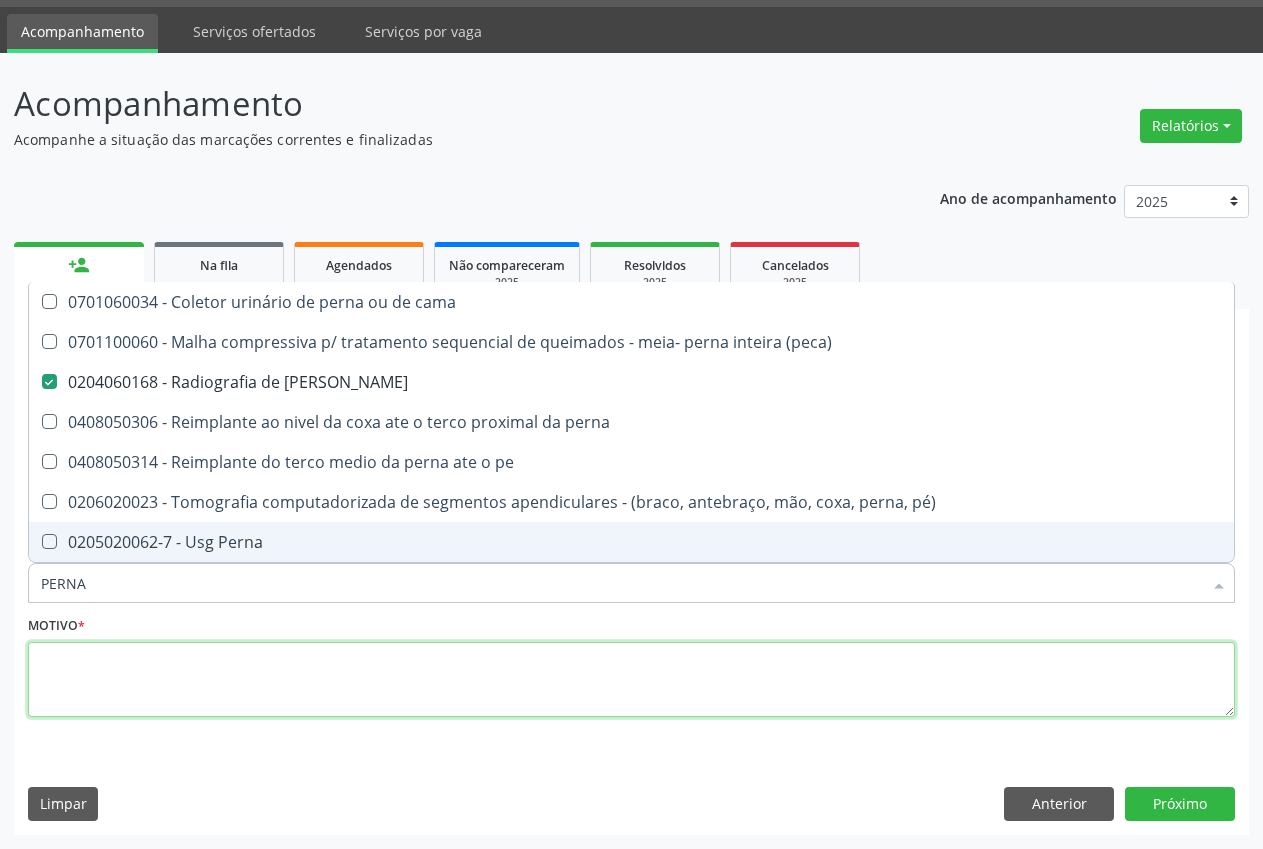 click at bounding box center [631, 680] 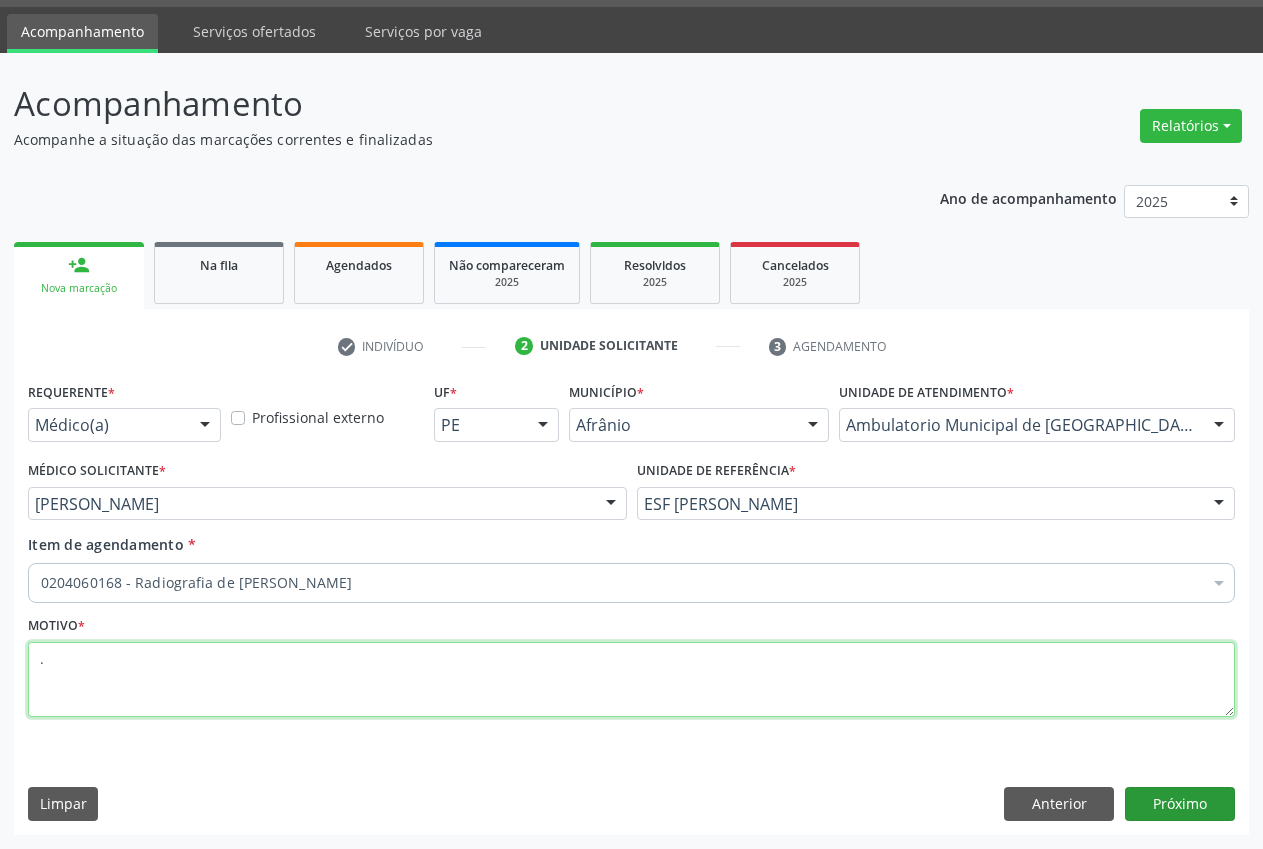 type on "." 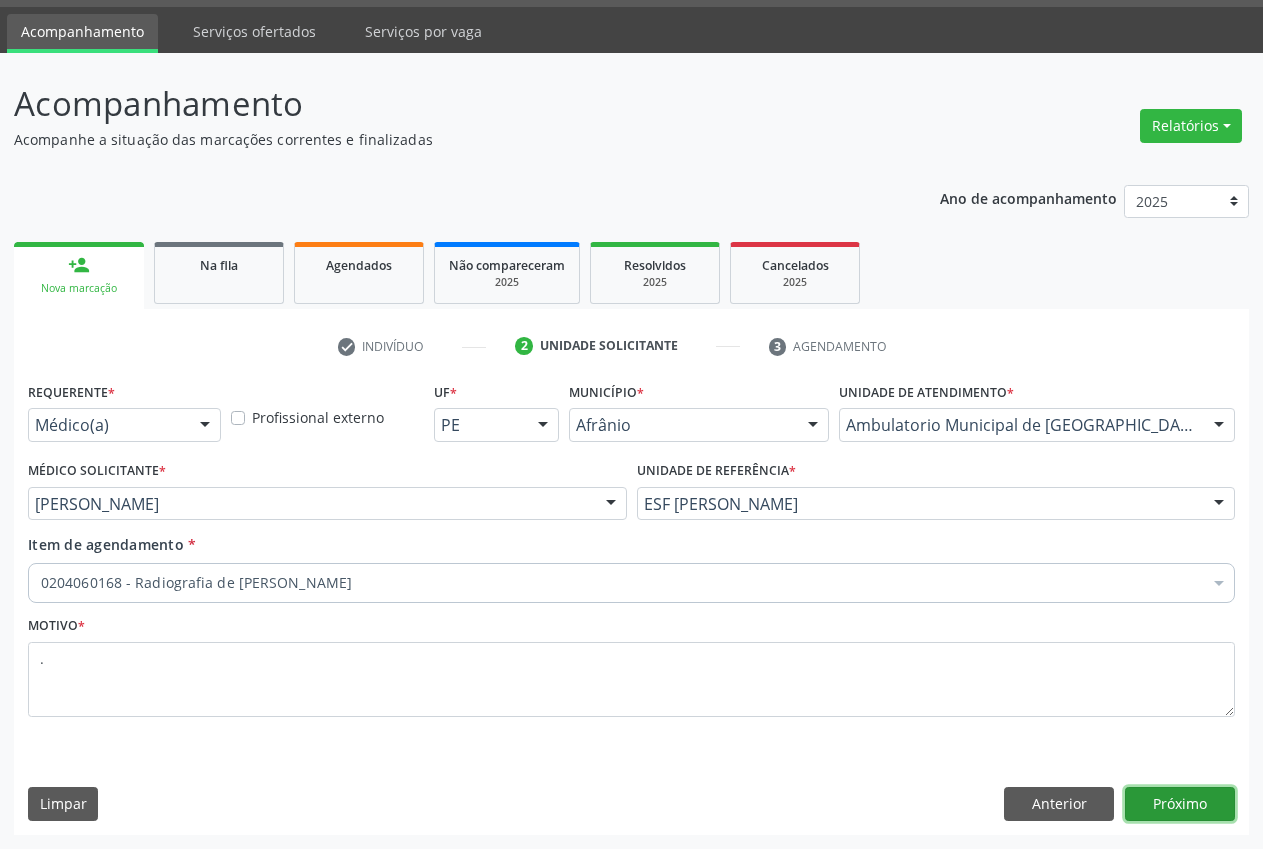 click on "Próximo" at bounding box center (1180, 804) 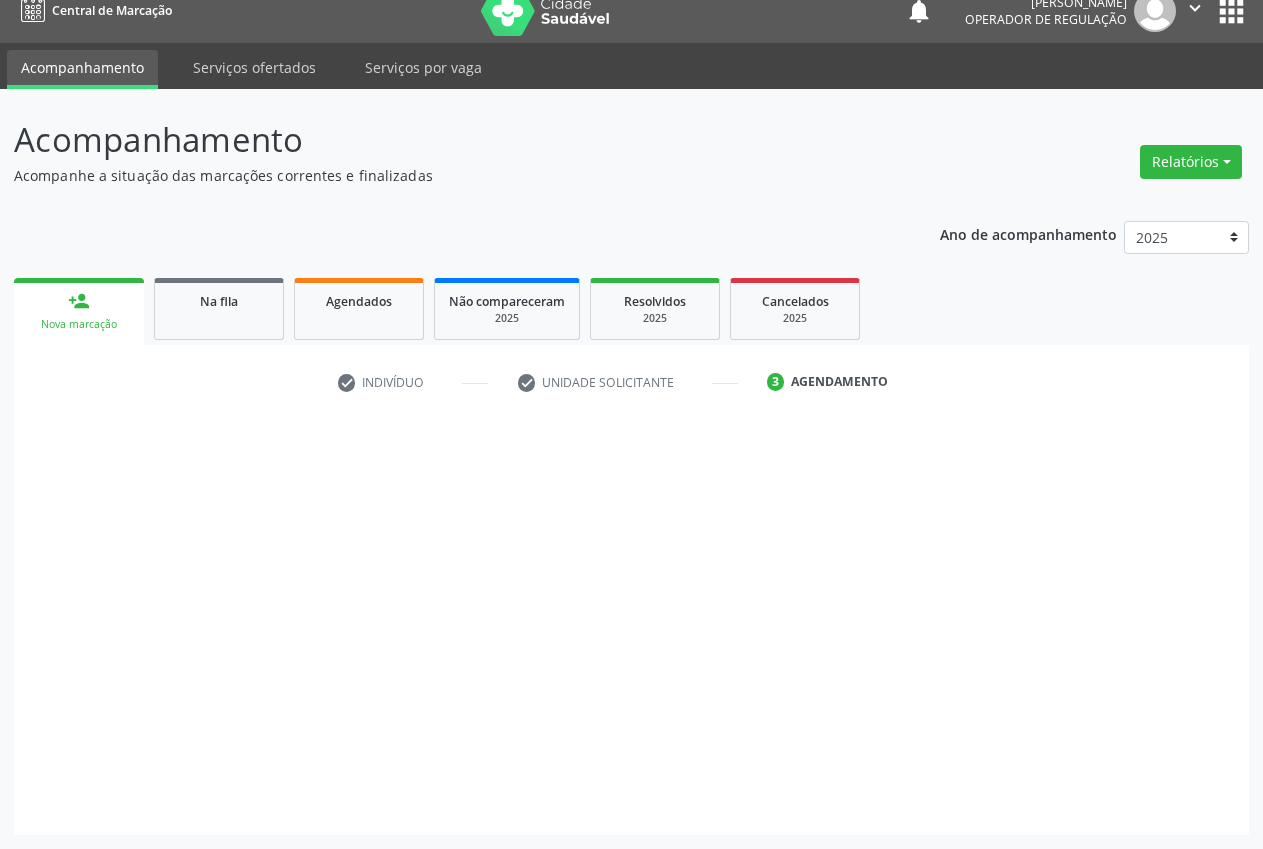 scroll, scrollTop: 21, scrollLeft: 0, axis: vertical 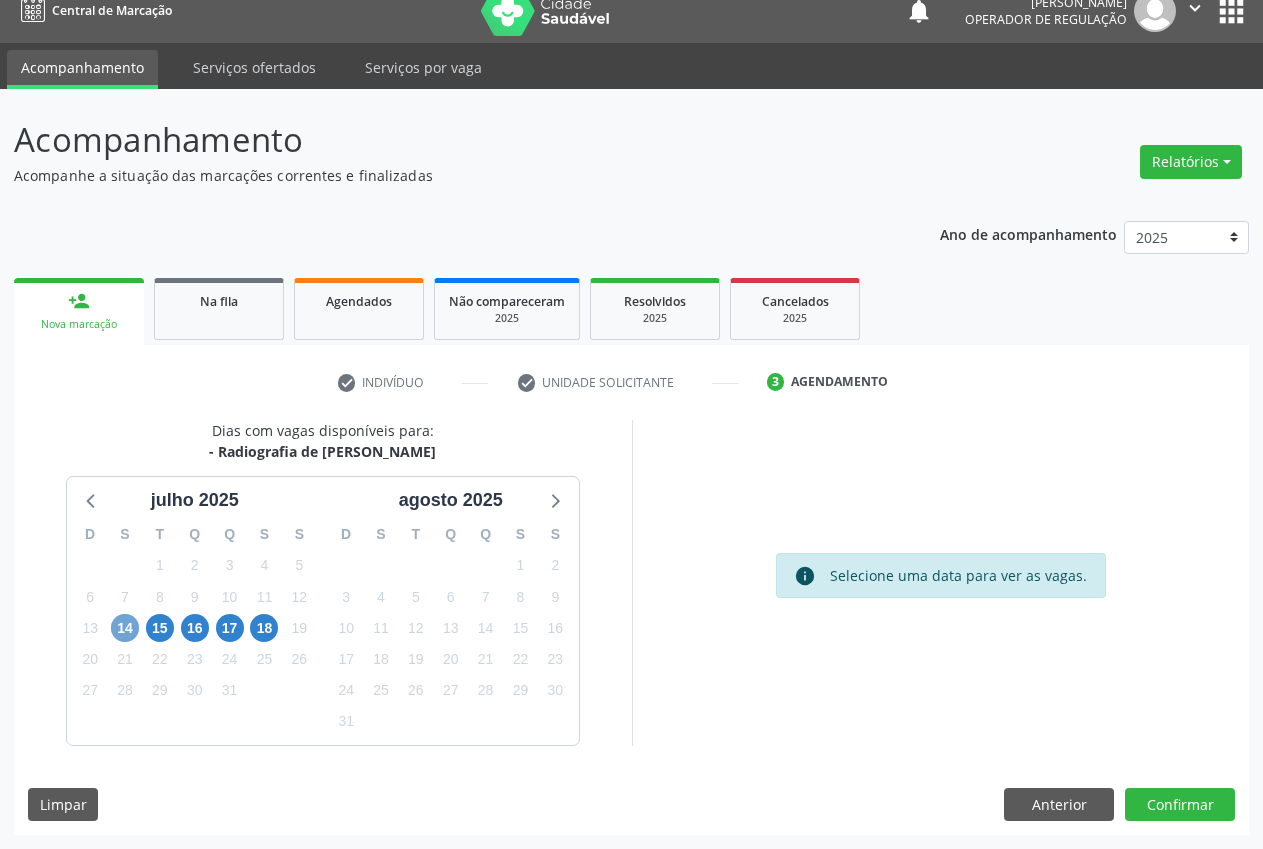 click on "14" at bounding box center (125, 628) 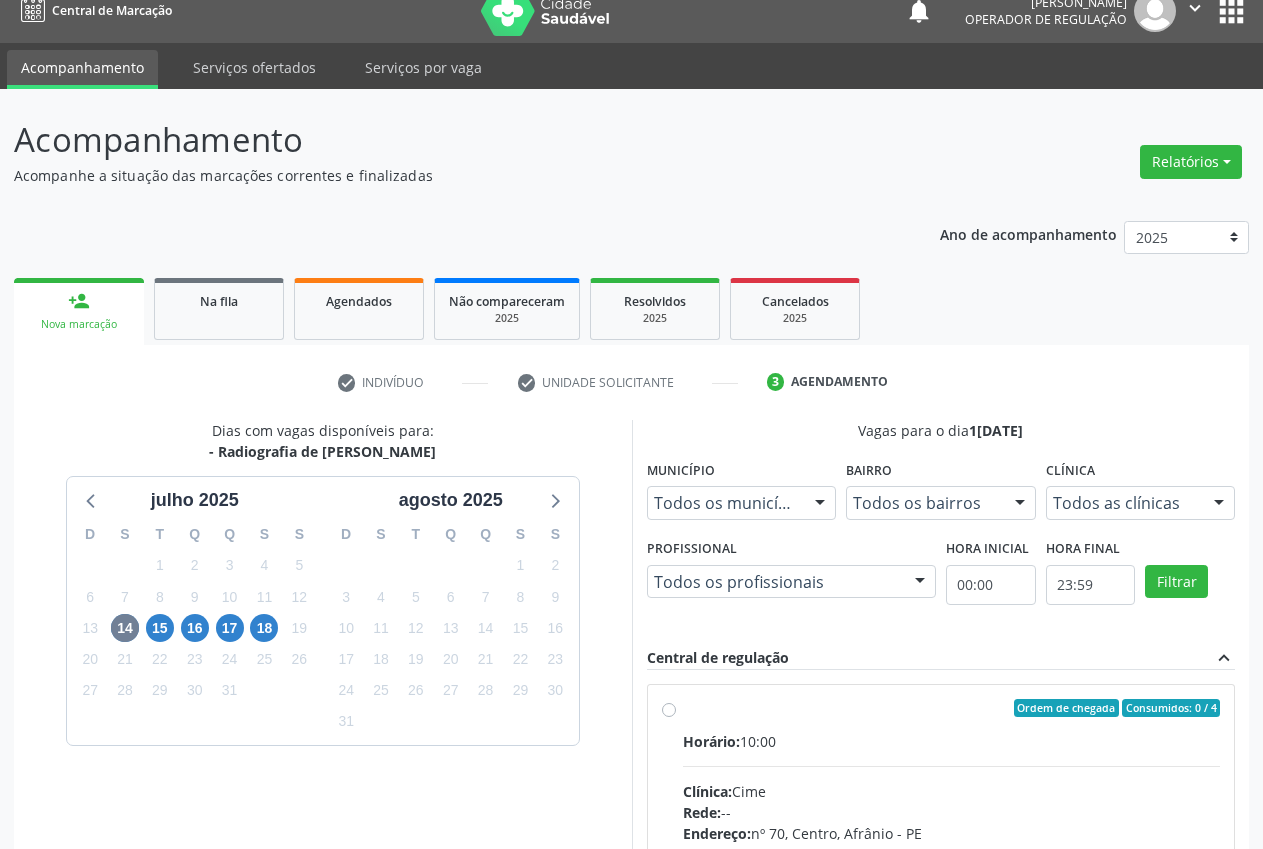 click on "Ordem de chegada
Consumidos: 0 / 4
Horário:   10:00
Clínica:  Cime
Rede:
--
Endereço:   [STREET_ADDRESS]
Telefone:   [PHONE_NUMBER]
Profissional:
--
Informações adicionais sobre o atendimento
Idade de atendimento:
Sem restrição
Gênero(s) atendido(s):
Sem restrição
Informações adicionais:
--" at bounding box center (941, 852) 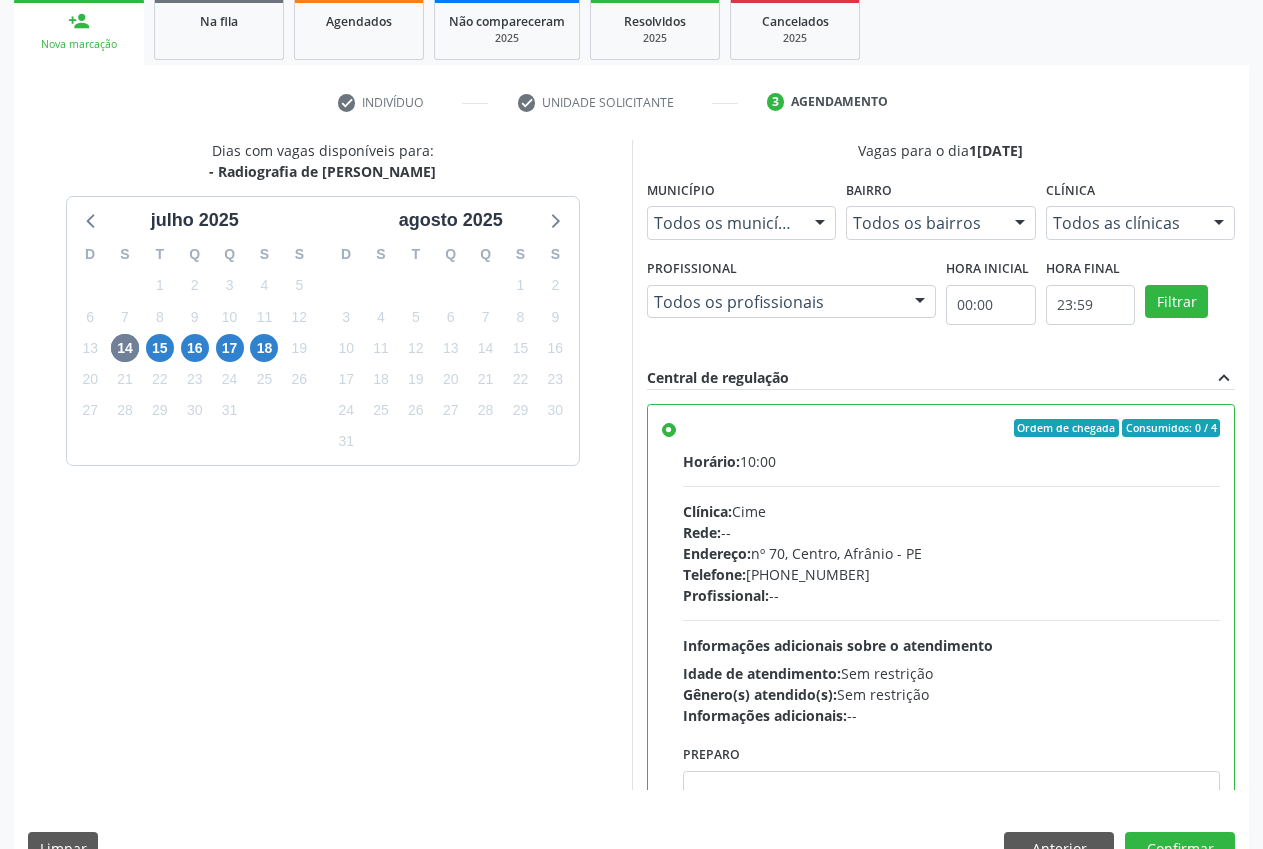 scroll, scrollTop: 346, scrollLeft: 0, axis: vertical 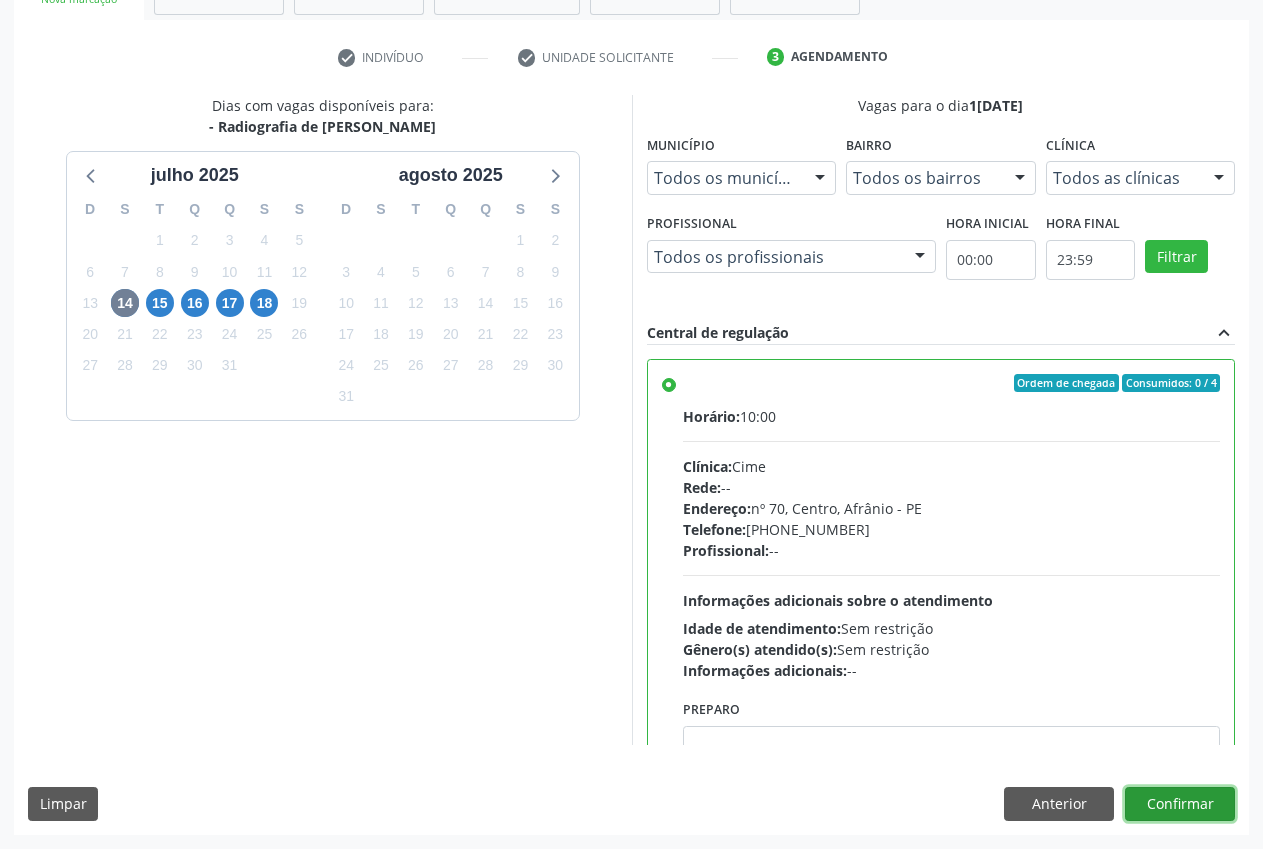 click on "Confirmar" at bounding box center [1180, 804] 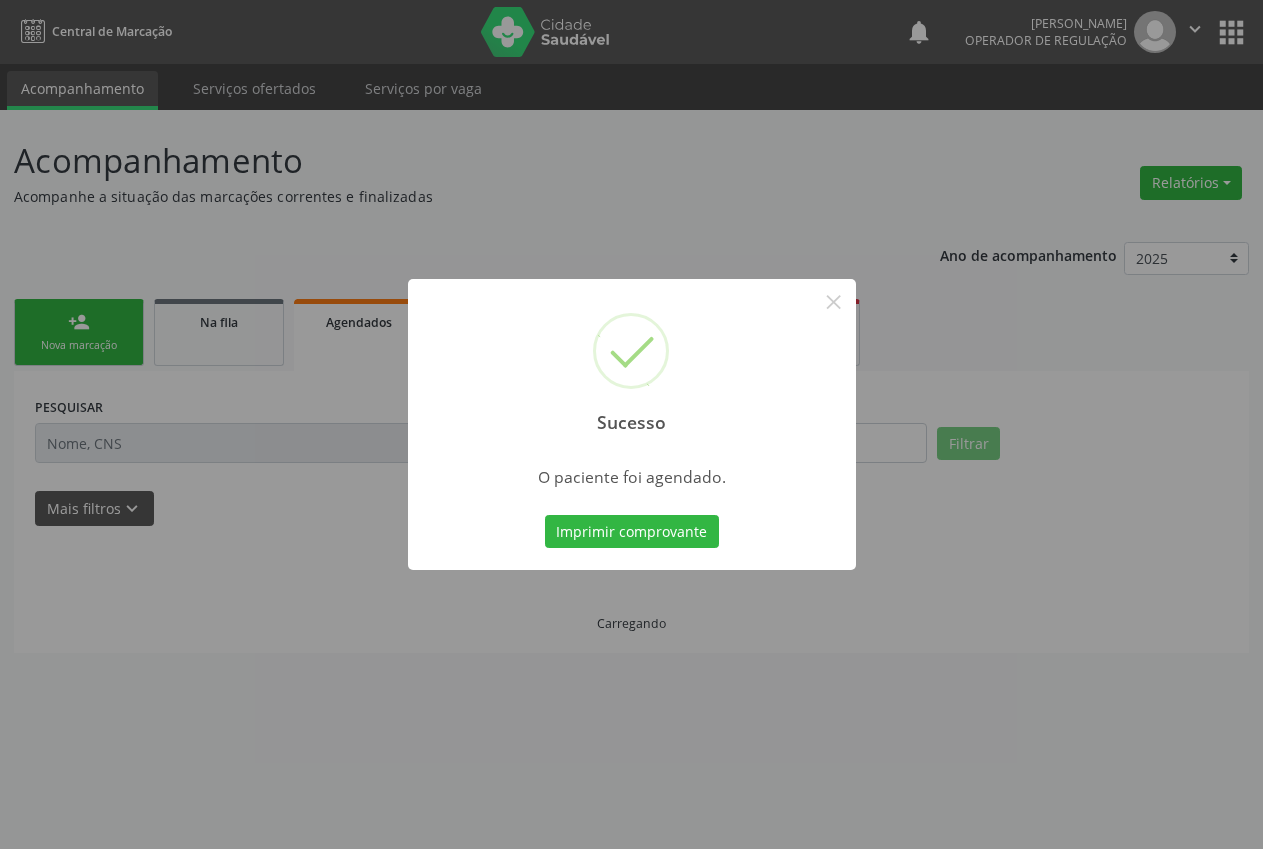 scroll, scrollTop: 0, scrollLeft: 0, axis: both 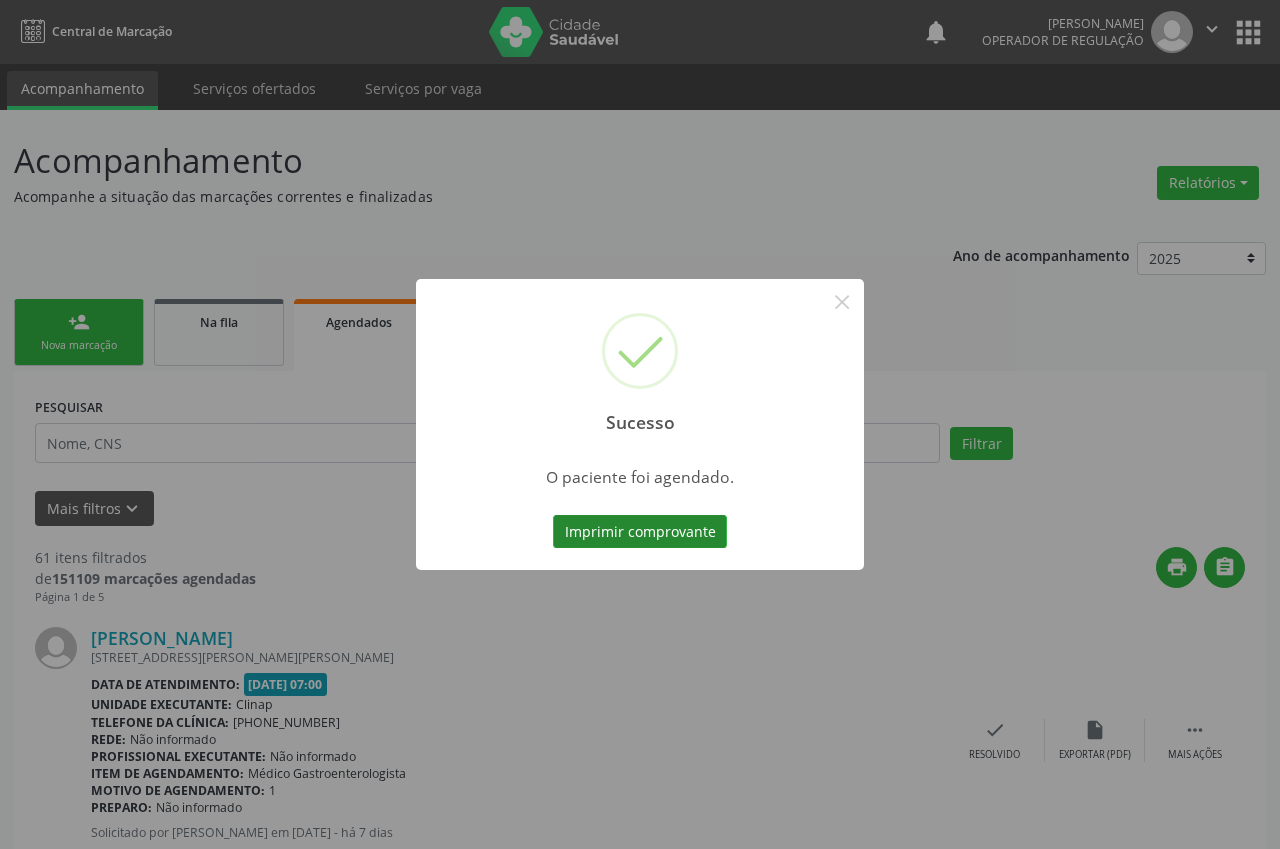 click on "Imprimir comprovante" at bounding box center [640, 532] 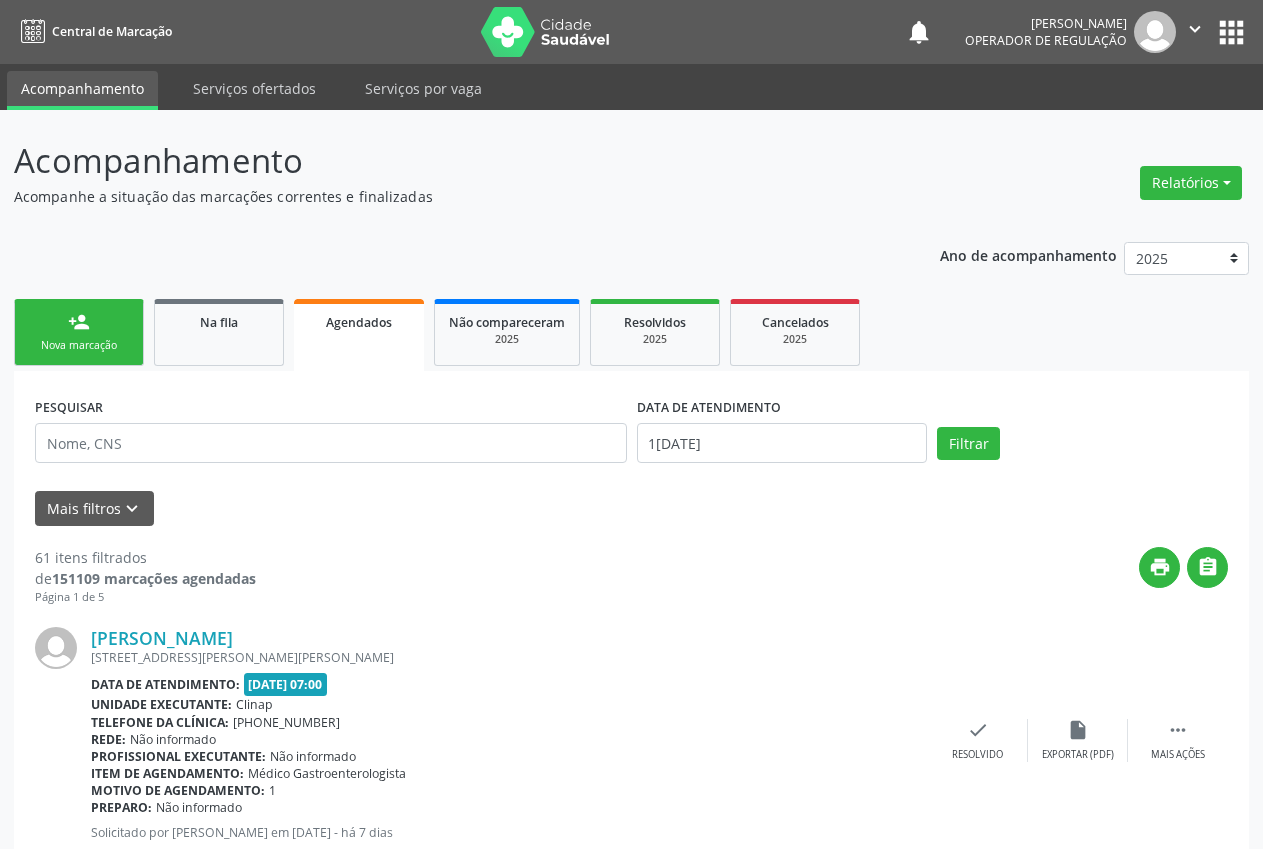 click on "Sucesso × O paciente foi agendado. Imprimir comprovante Cancel" at bounding box center [631, 424] 